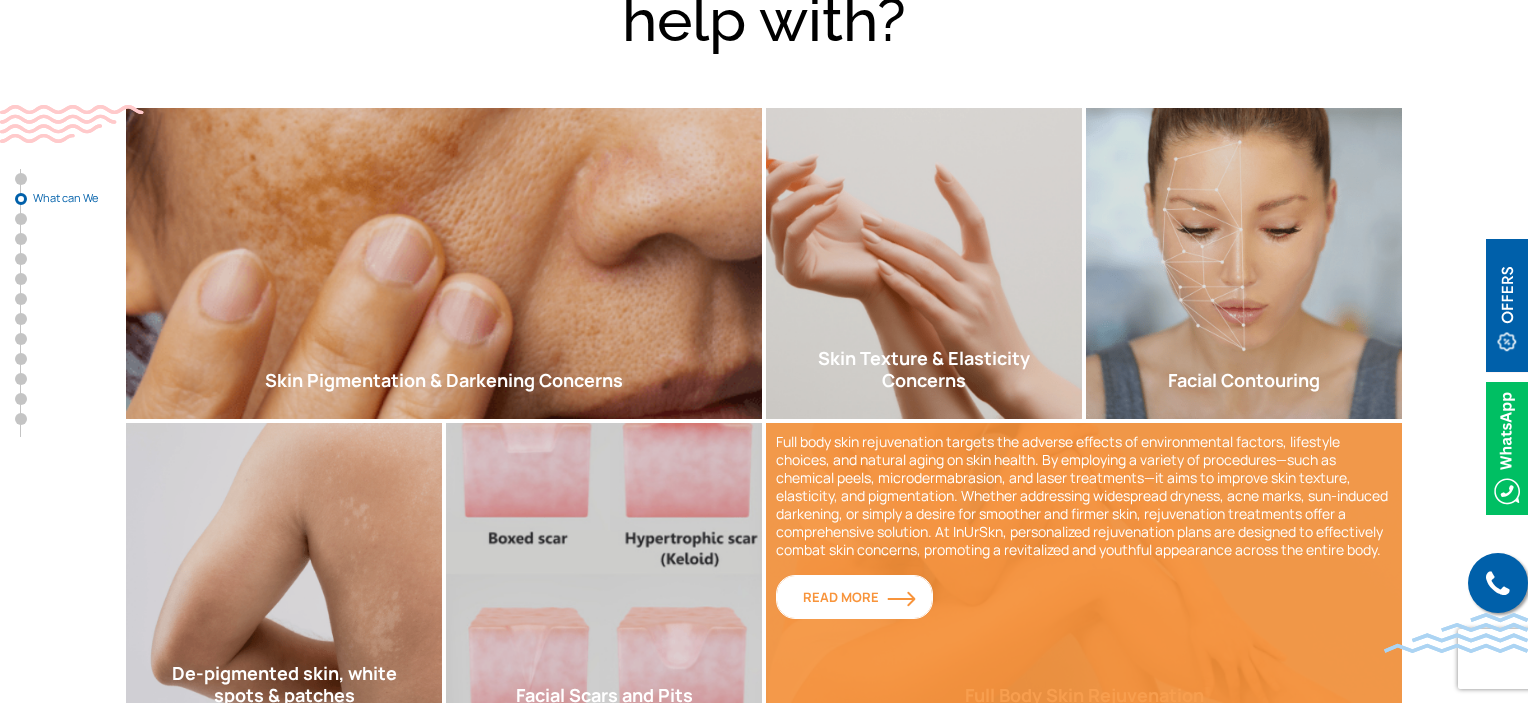 scroll, scrollTop: 800, scrollLeft: 0, axis: vertical 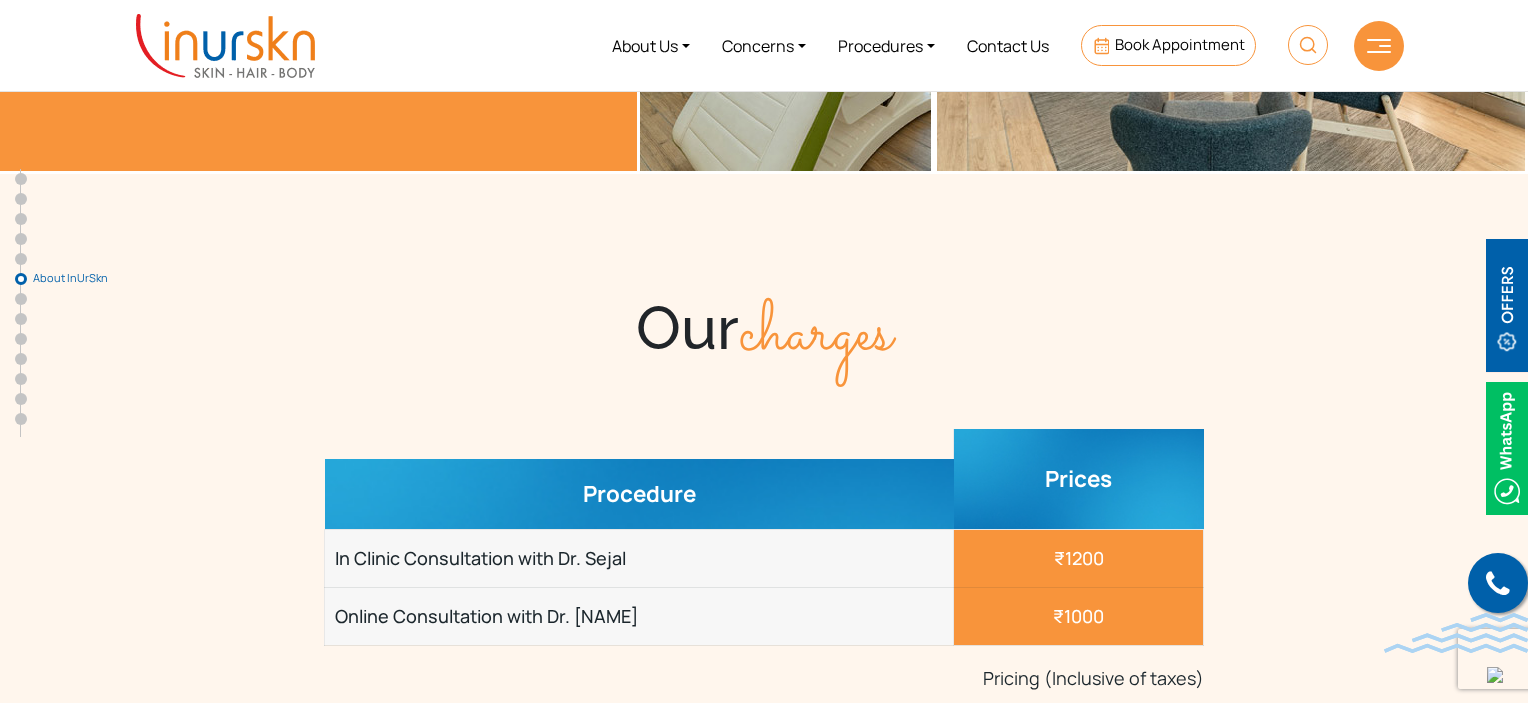 click on "₹1200" at bounding box center (1079, 558) 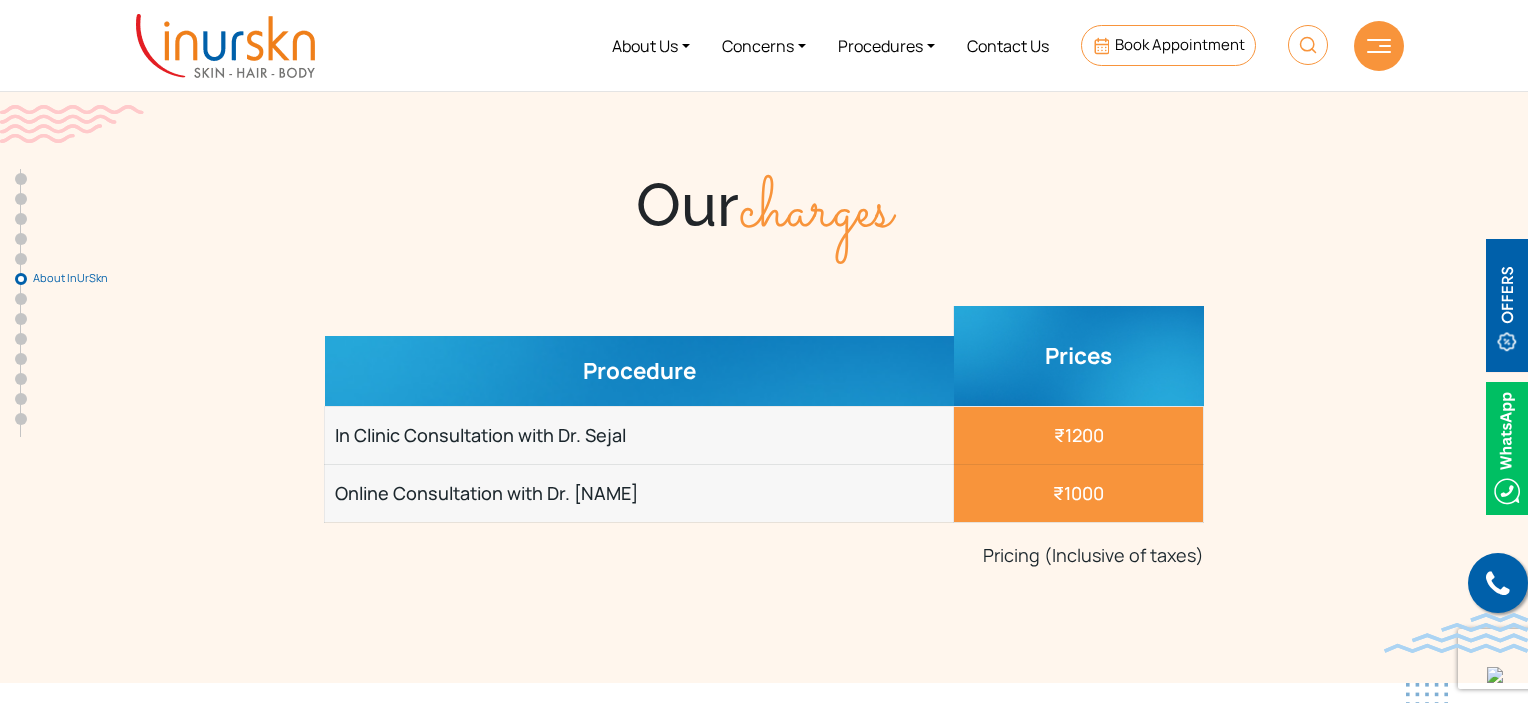 scroll, scrollTop: 5647, scrollLeft: 0, axis: vertical 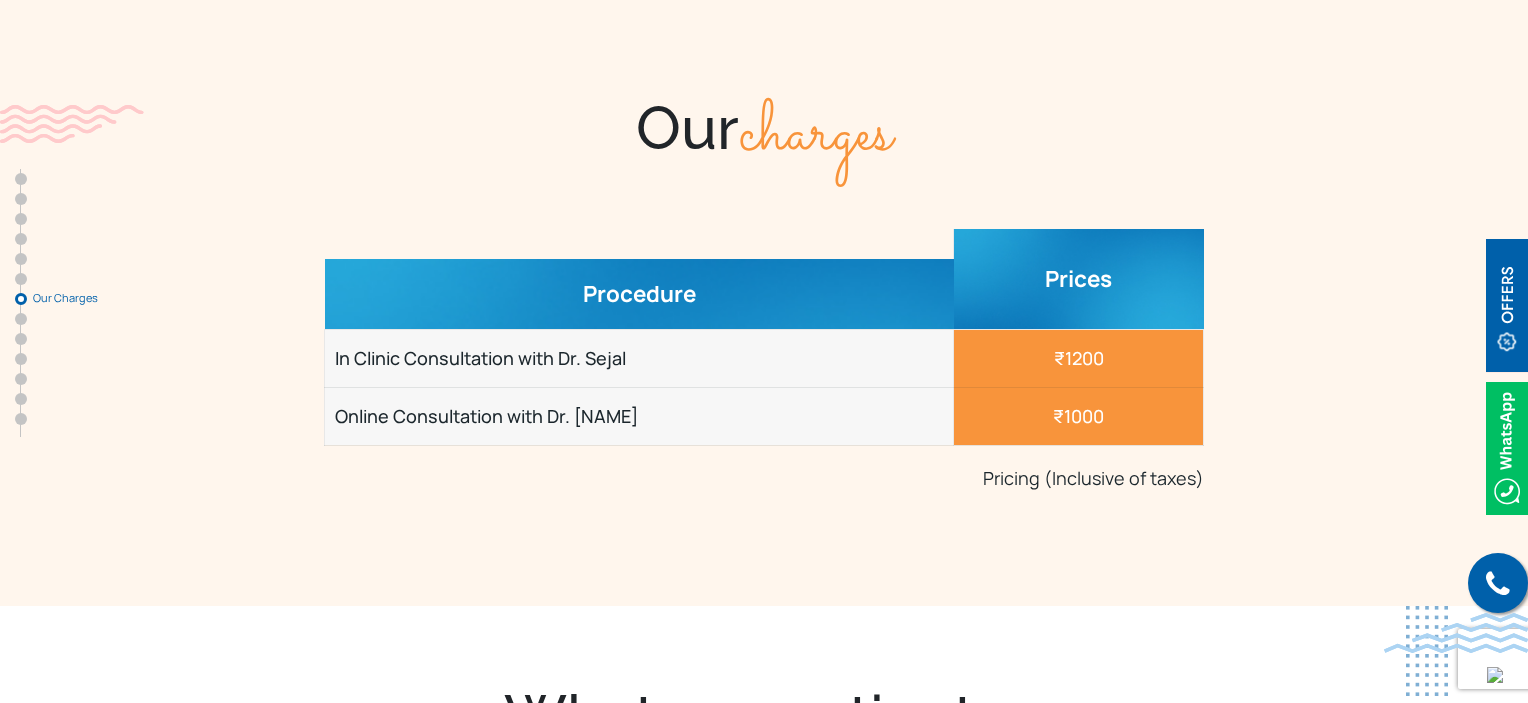 click on "In Clinic Consultation with Dr. Sejal" at bounding box center [639, 358] 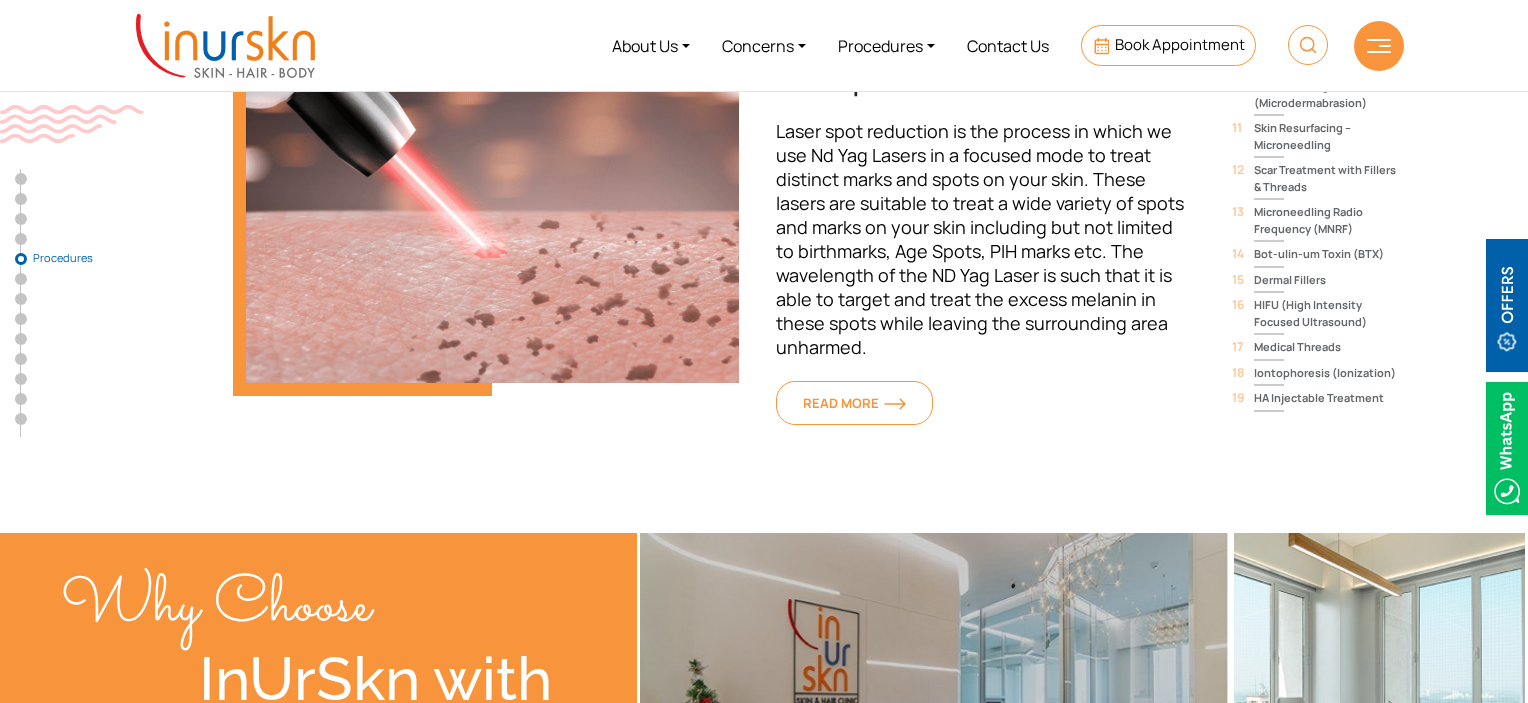 scroll, scrollTop: 4647, scrollLeft: 0, axis: vertical 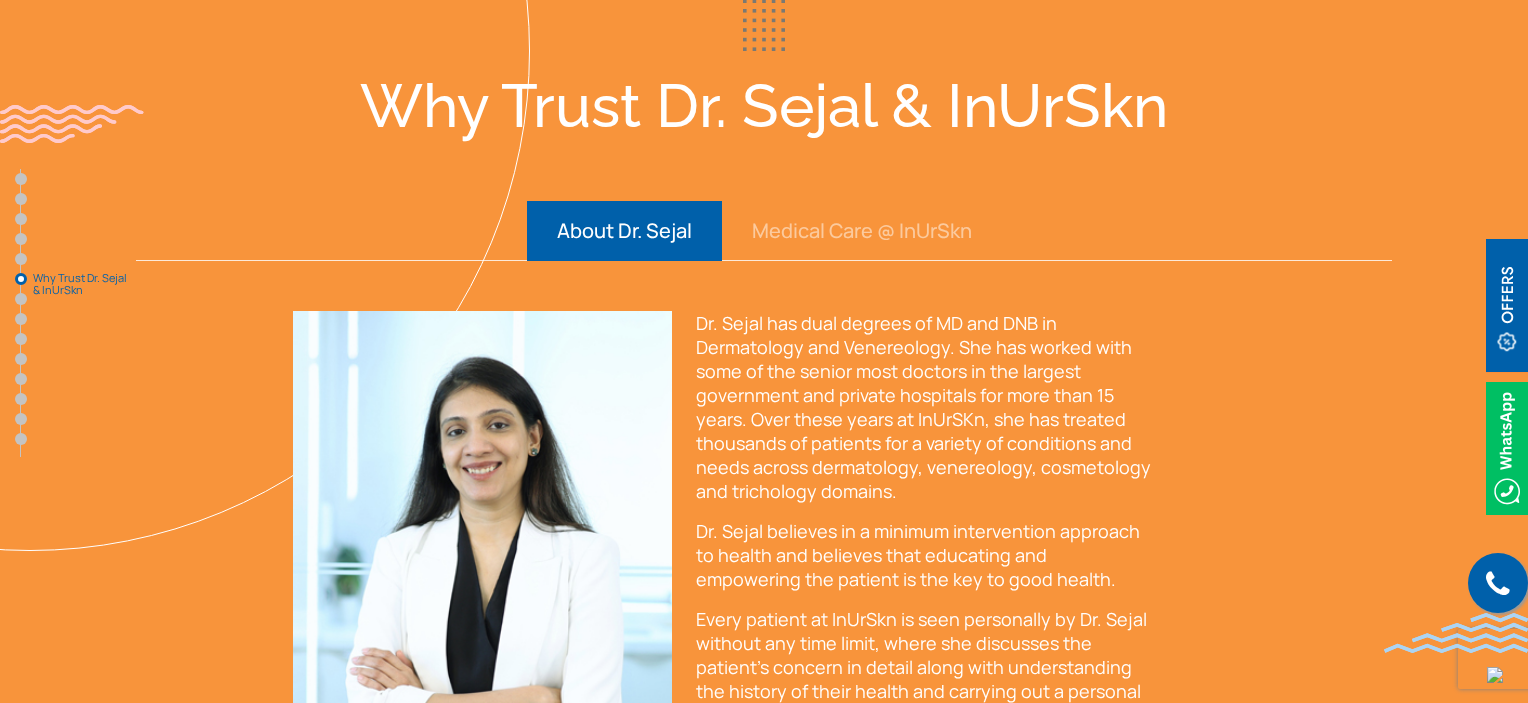 click on "Medical Care @ InUrSkn" at bounding box center (862, 231) 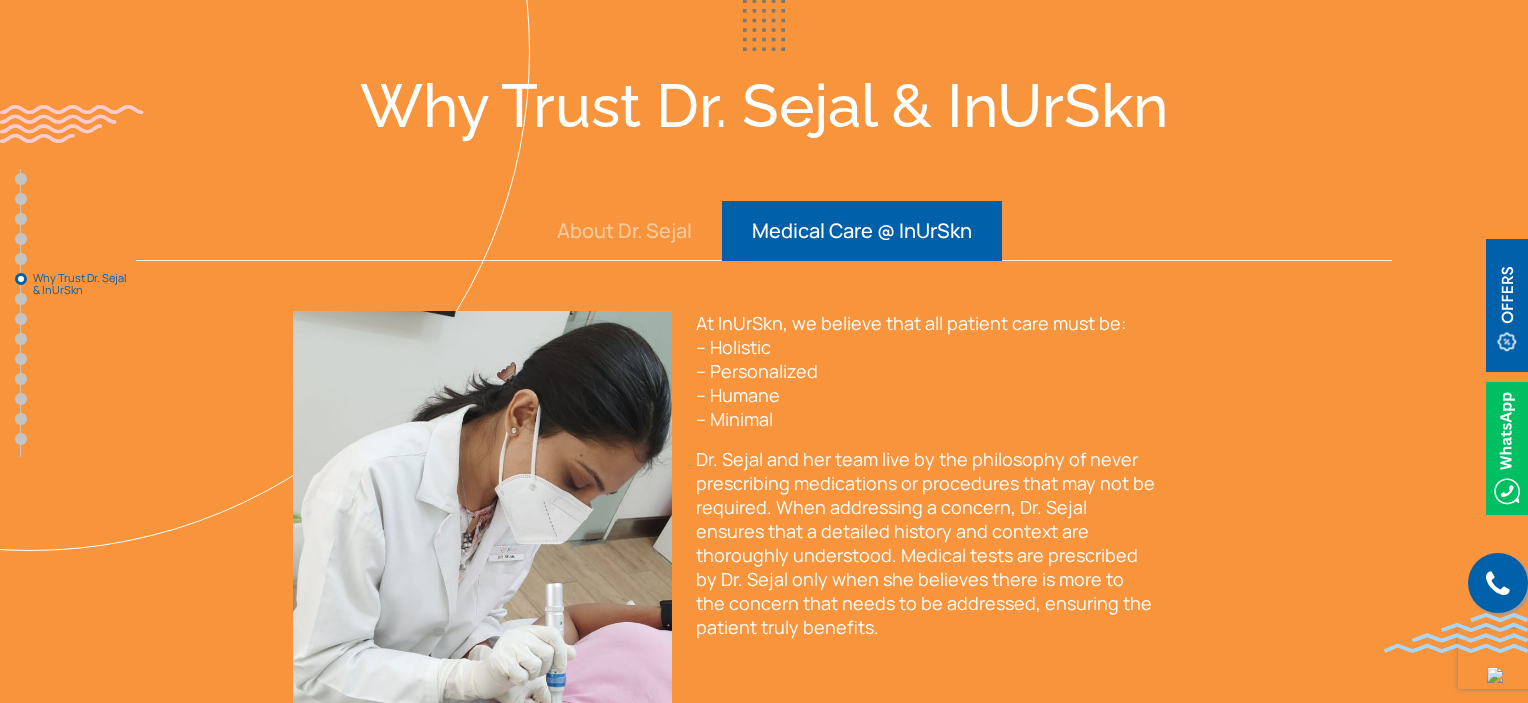 click on "About Dr. Sejal" at bounding box center [624, 231] 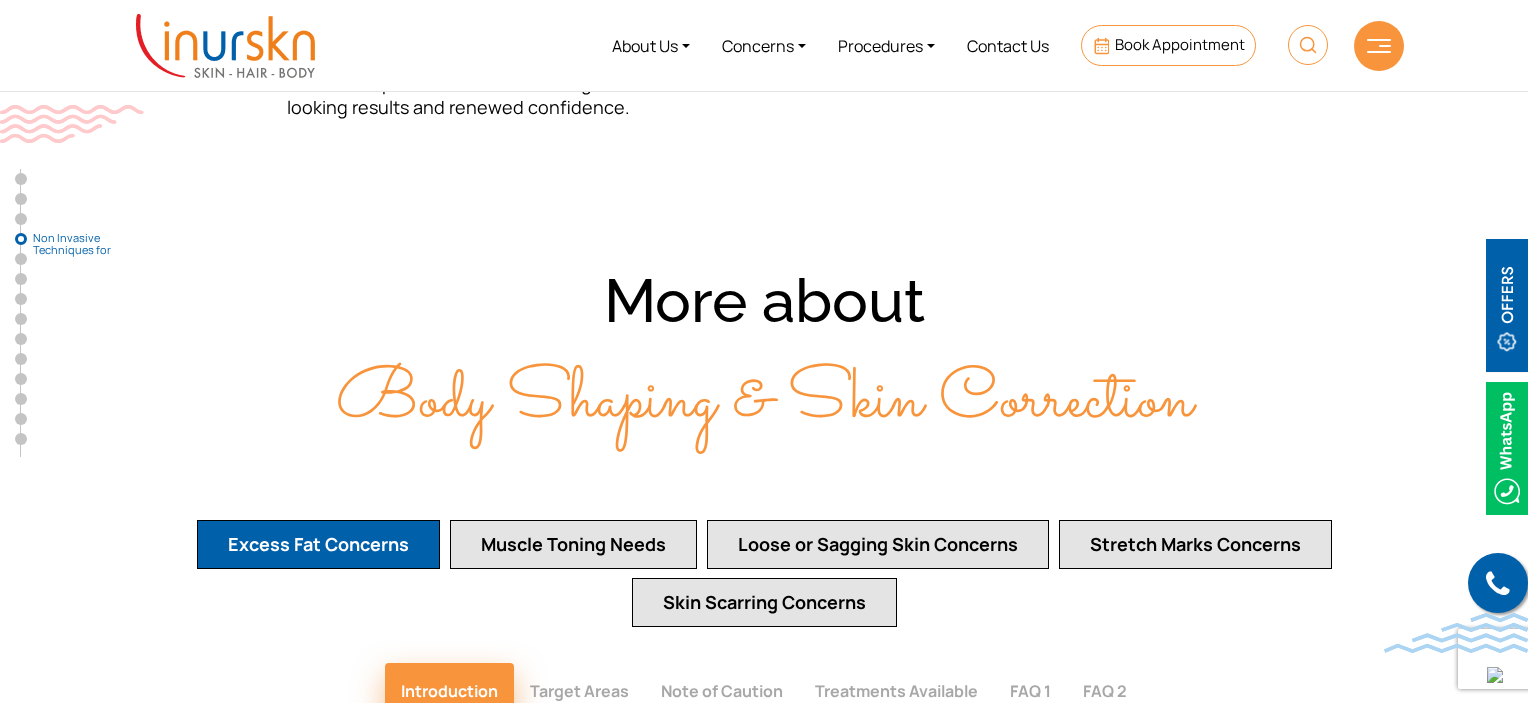 scroll, scrollTop: 3708, scrollLeft: 0, axis: vertical 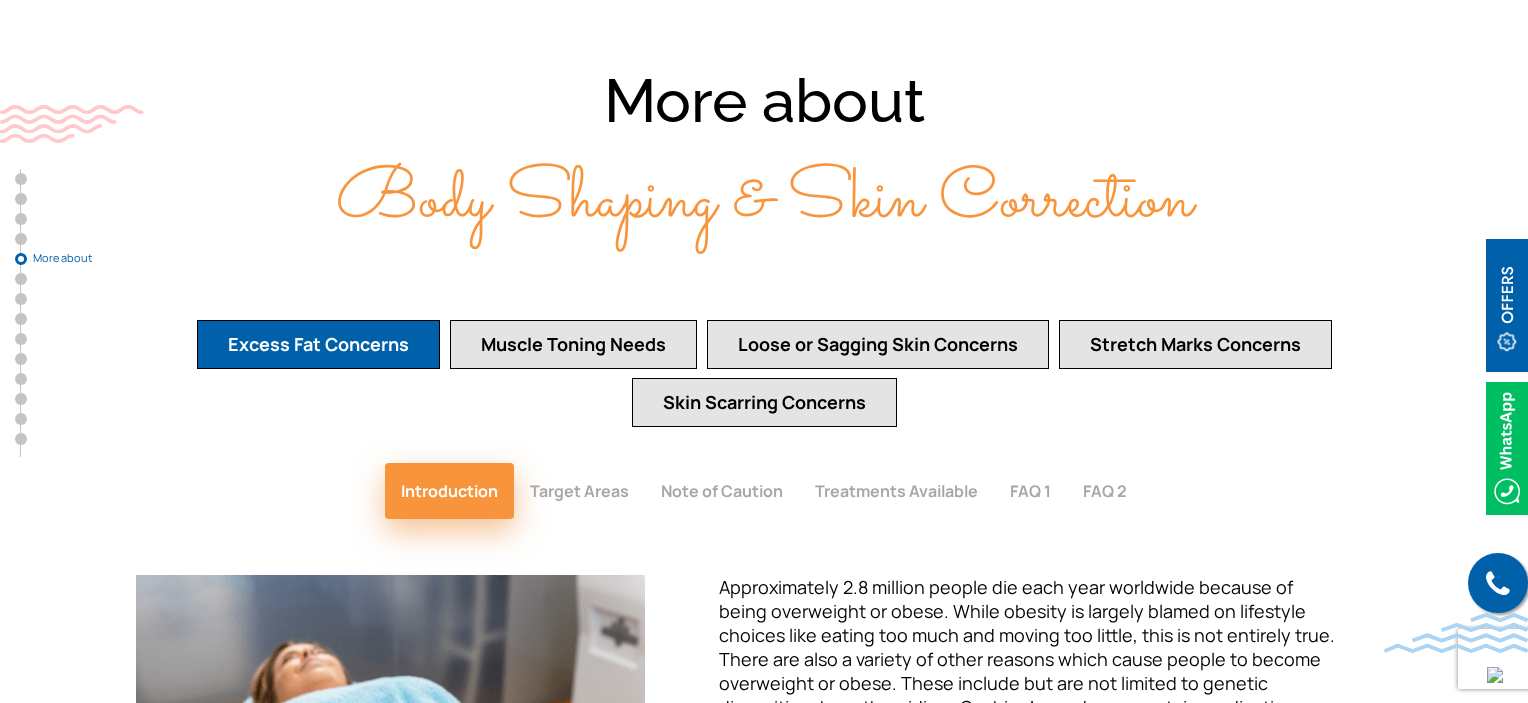 click on "Target Areas" at bounding box center [579, 491] 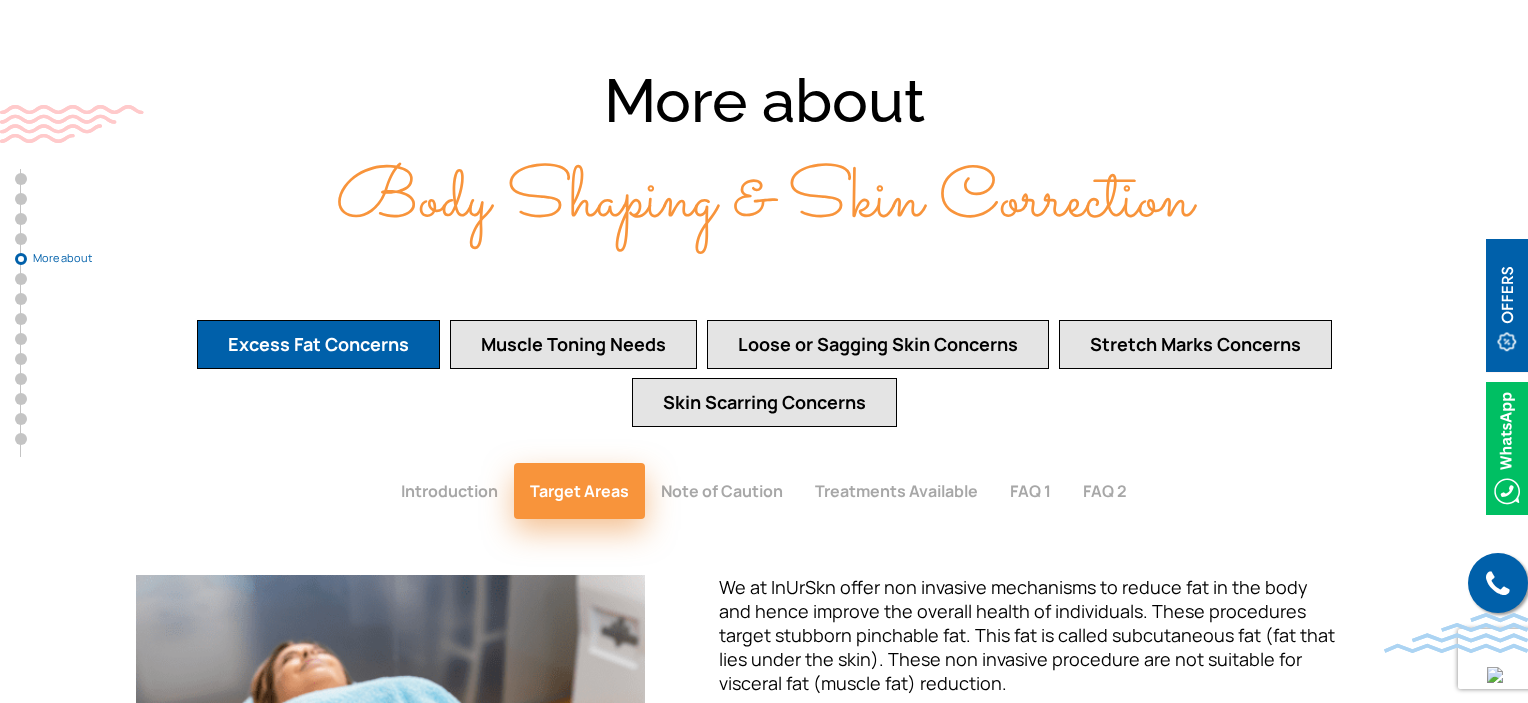 click on "Treatments Available" at bounding box center (896, 491) 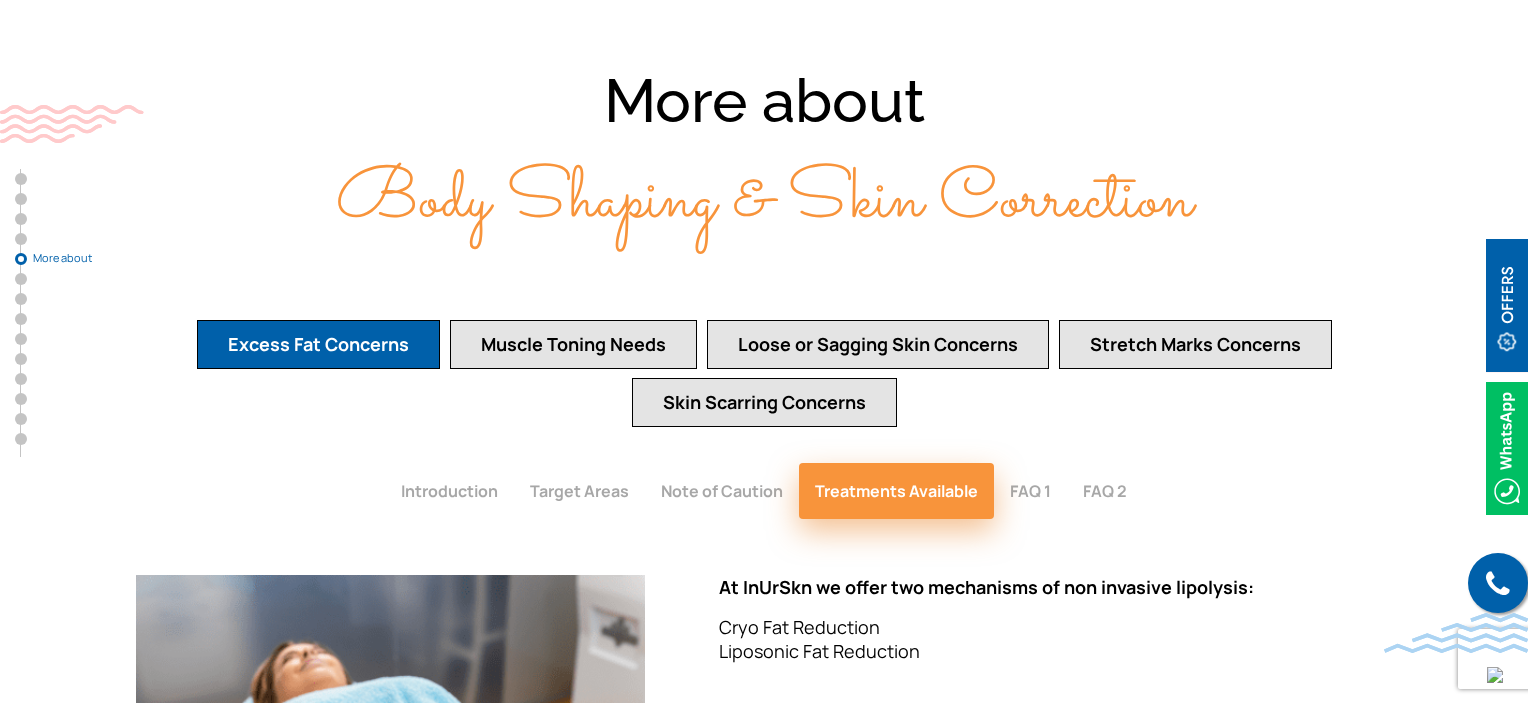 click on "Note of Caution" at bounding box center [722, 491] 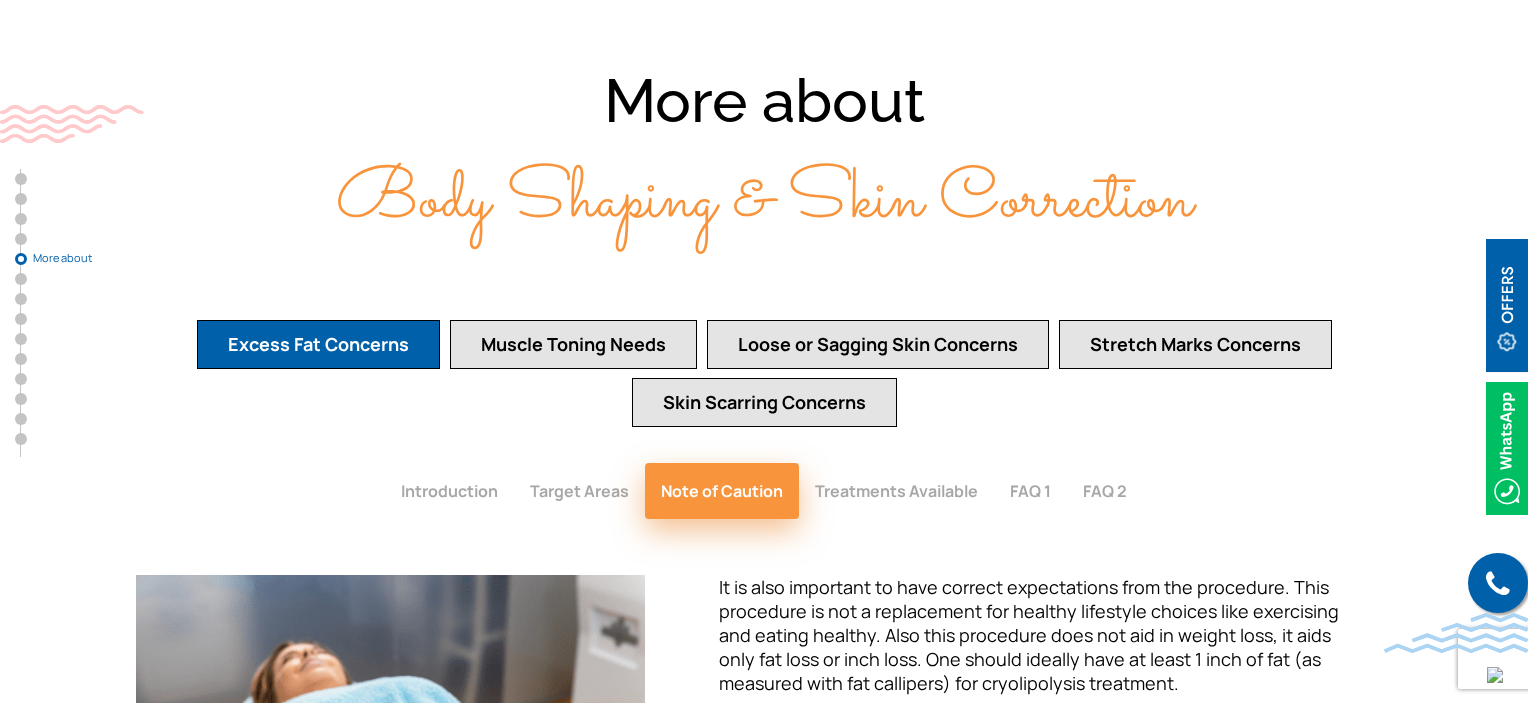click on "FAQ 2" at bounding box center [1105, 491] 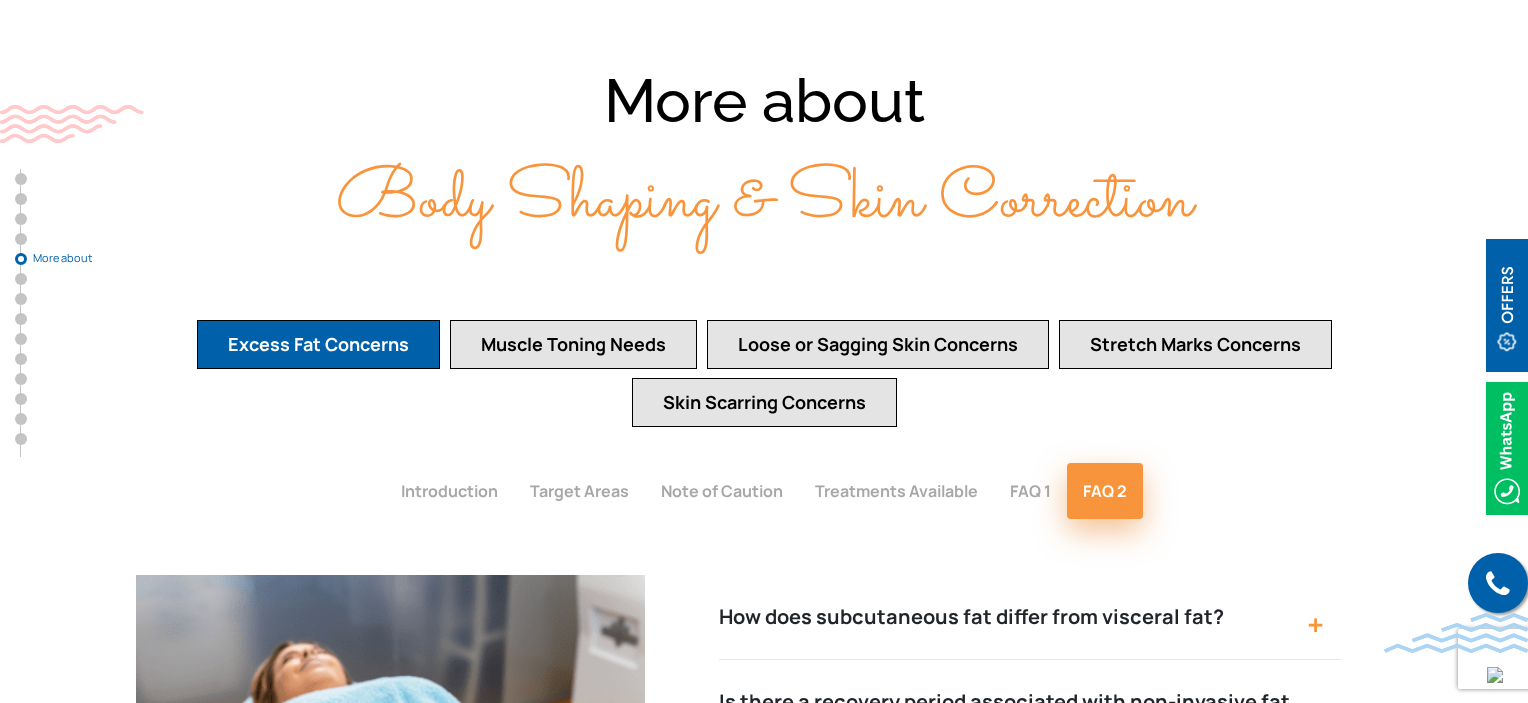 click on "FAQ 1" at bounding box center (1030, 491) 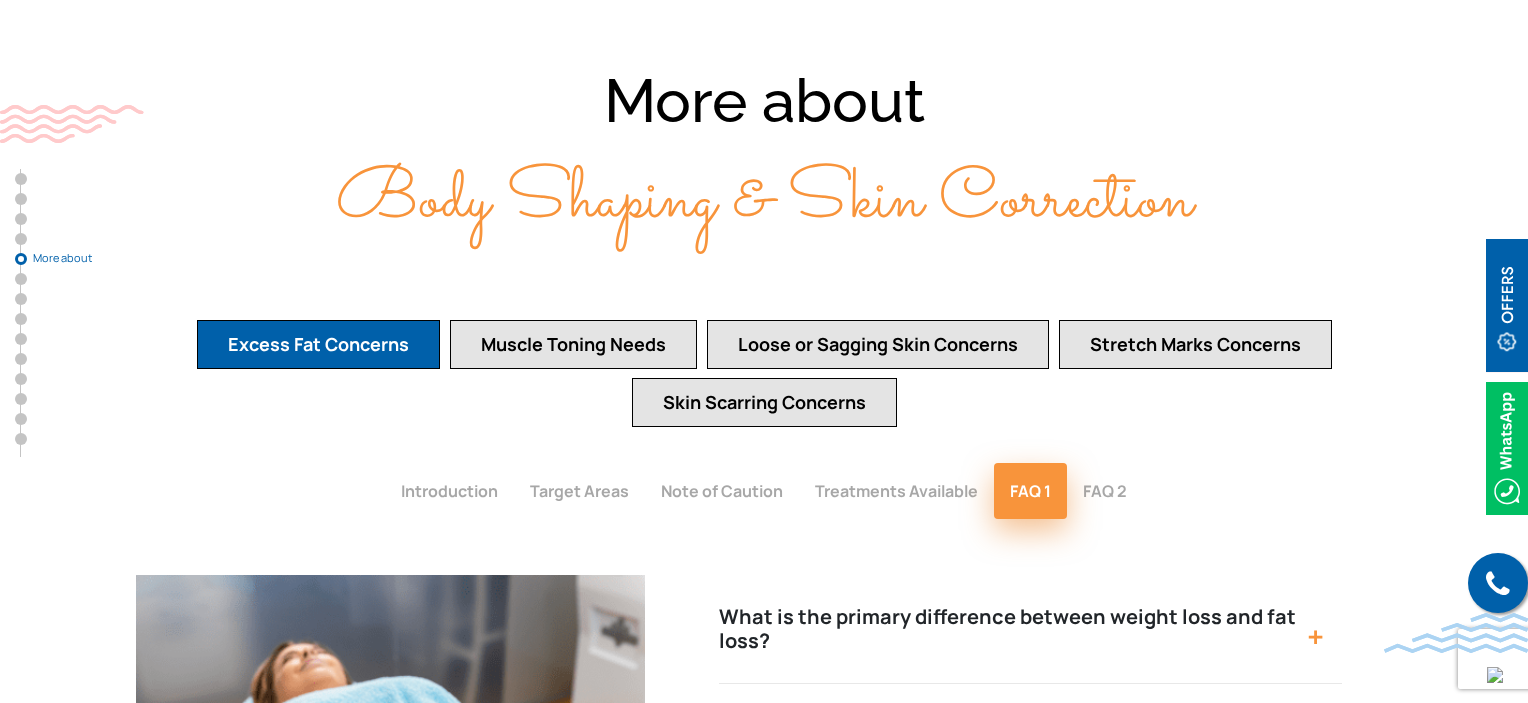 click on "Treatments Available" at bounding box center (896, 491) 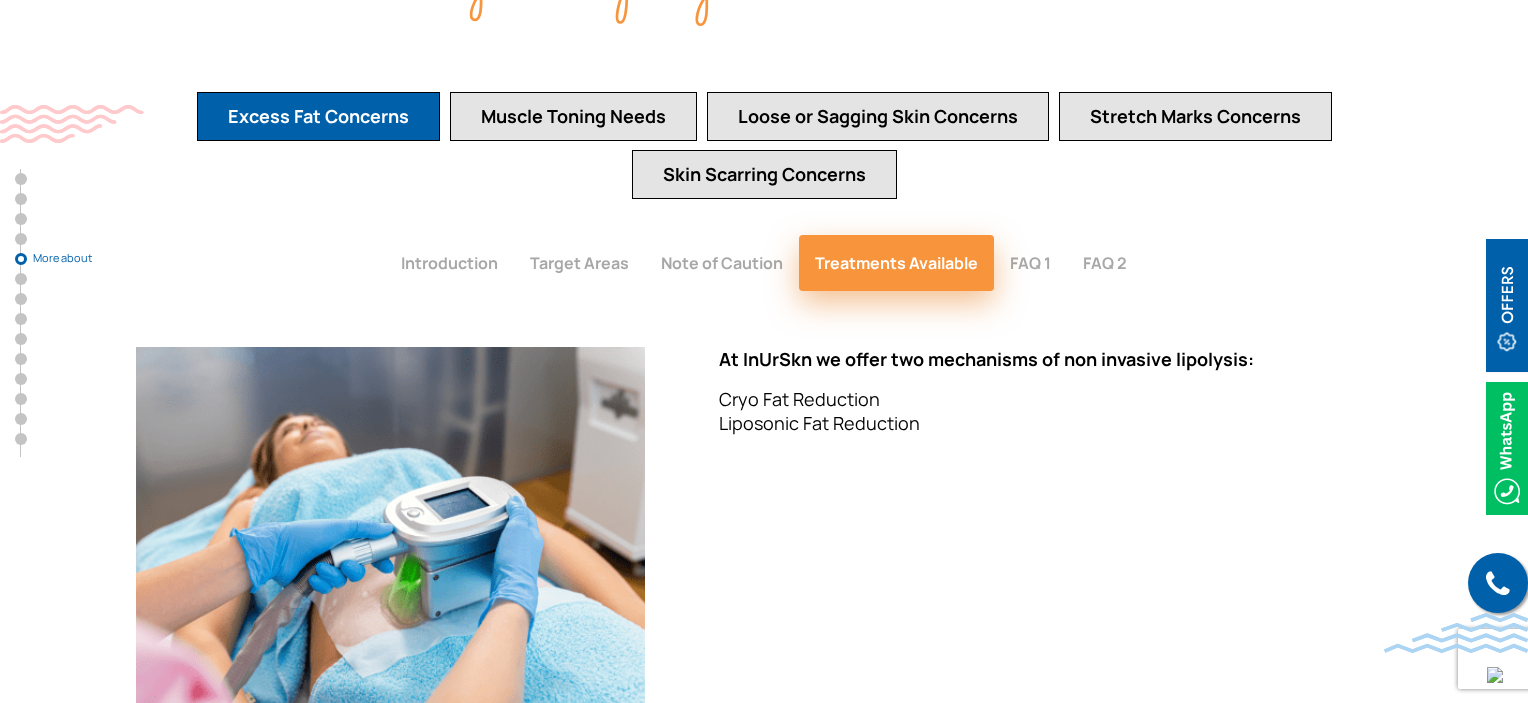 scroll, scrollTop: 4108, scrollLeft: 0, axis: vertical 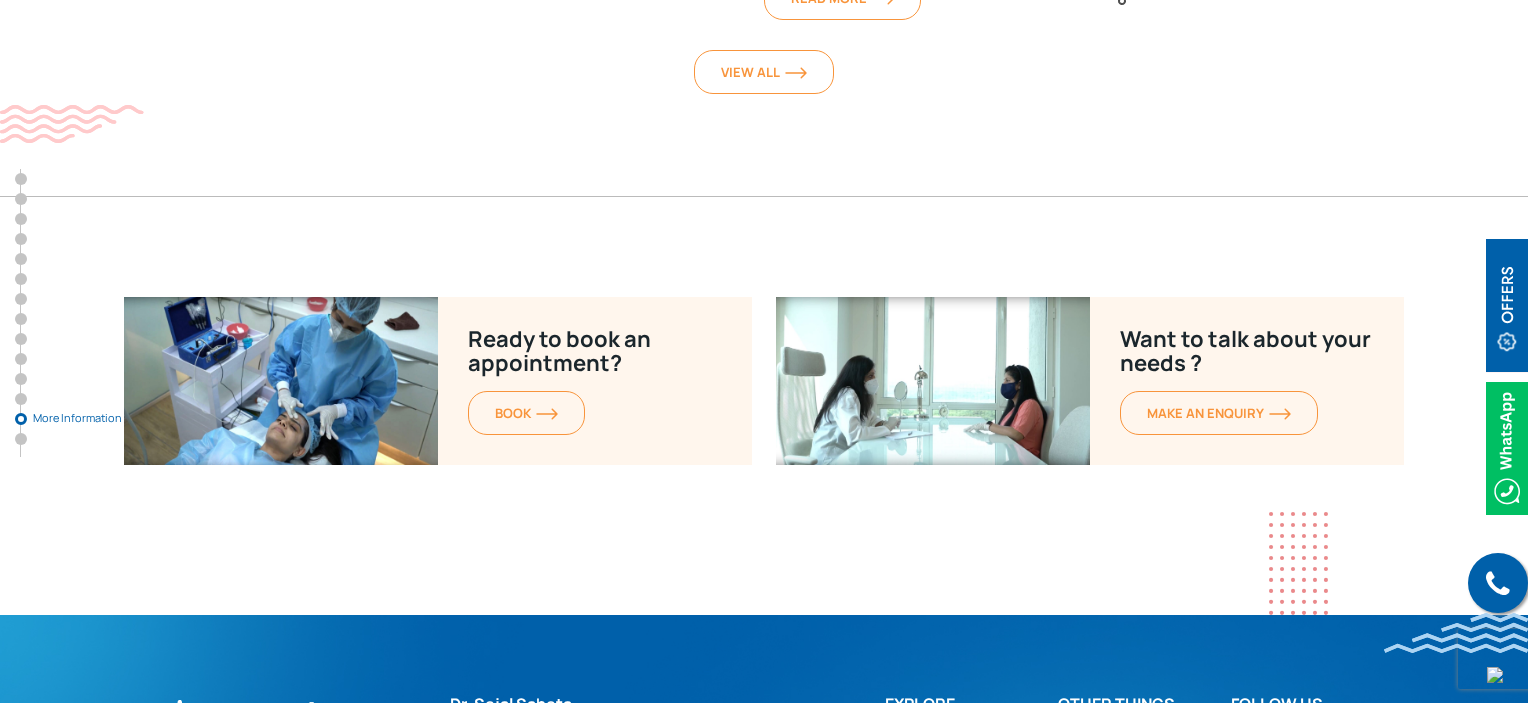 click on "Offers
Offers
We at InUrSkn are cognizant that we need to constantly deliver value to our
patients.Keep abreast of the latest offers at the clinic that are structured by Dr. Sejal to deliver
the highest value and the best results.
Wedding Package
Gift your skin a glow up because your love story deserves a radiant start
Read More
Wedding Package" at bounding box center [764, -177] 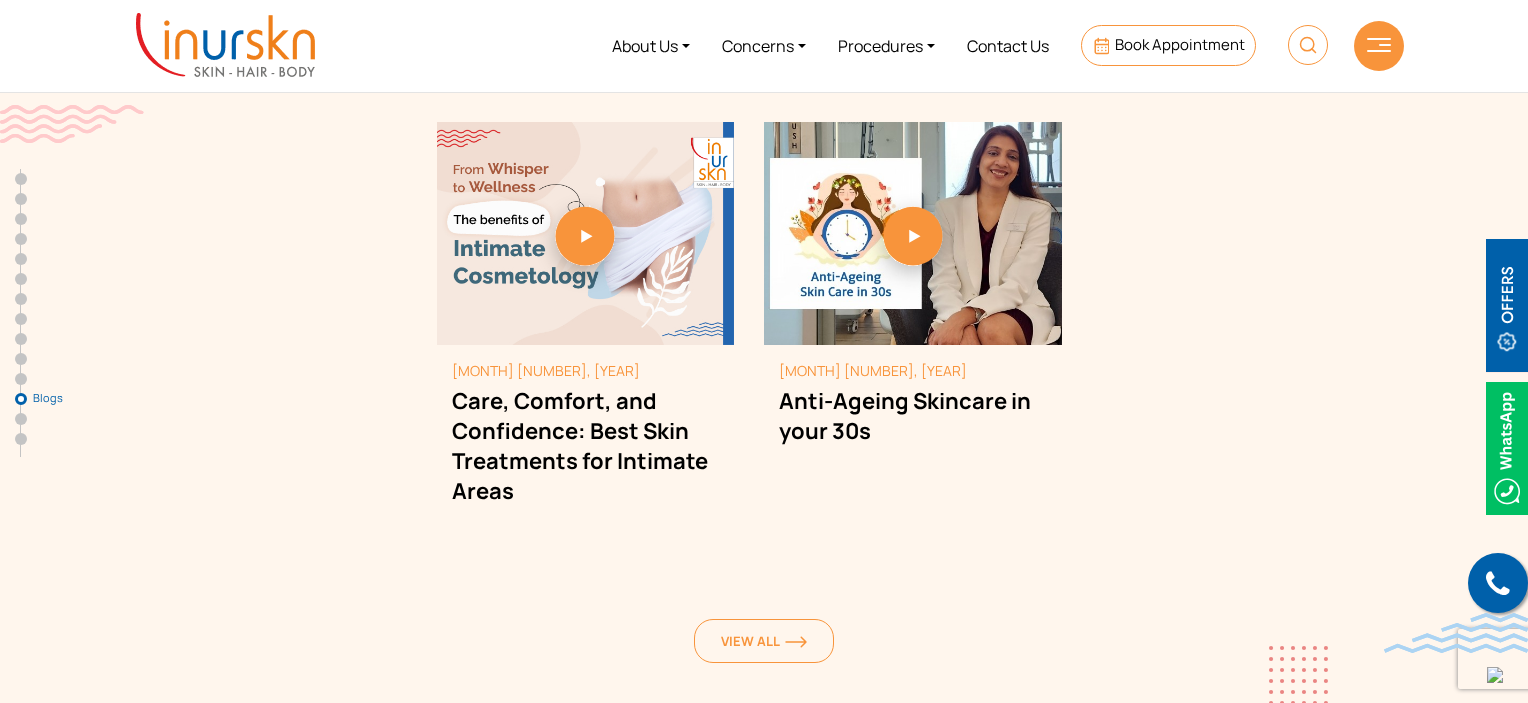 scroll, scrollTop: 10795, scrollLeft: 0, axis: vertical 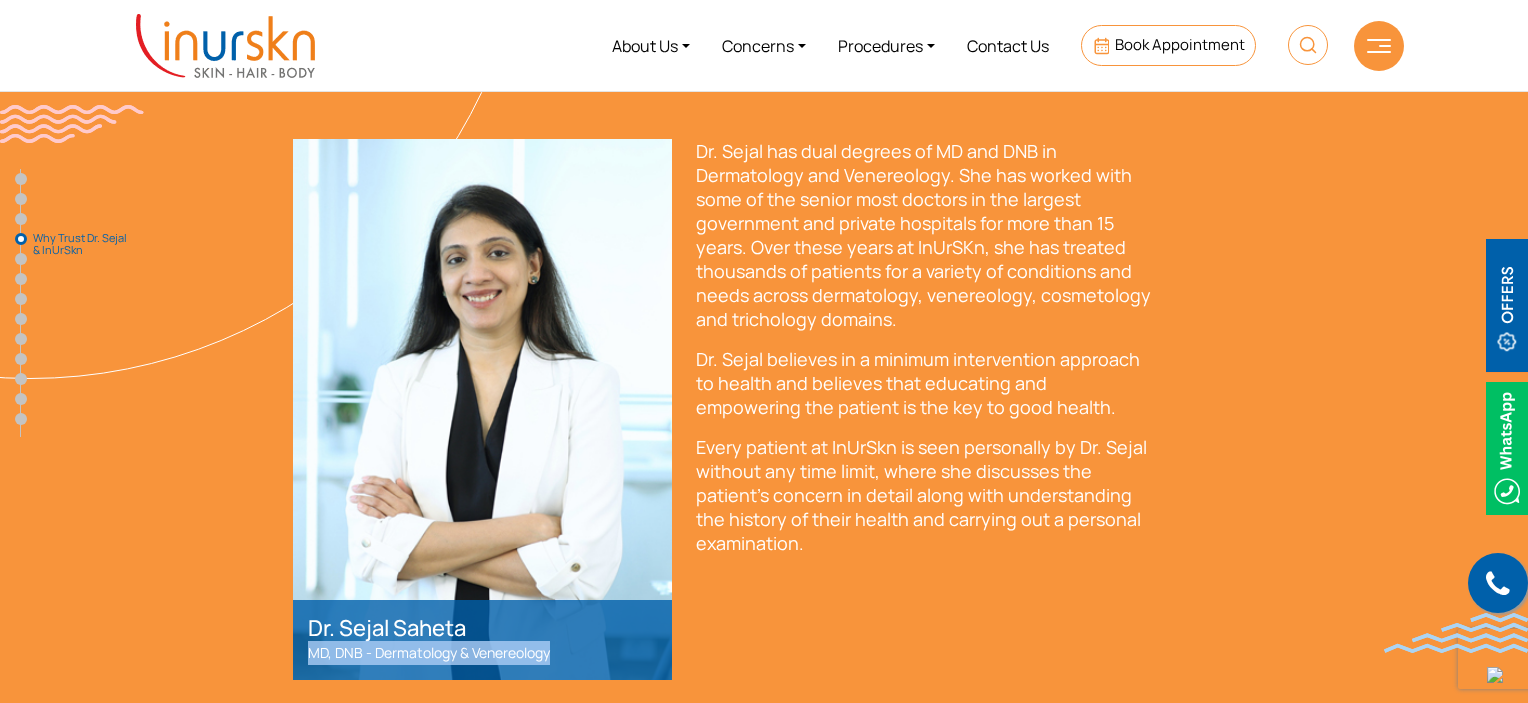 drag, startPoint x: 300, startPoint y: 652, endPoint x: 559, endPoint y: 659, distance: 259.09457 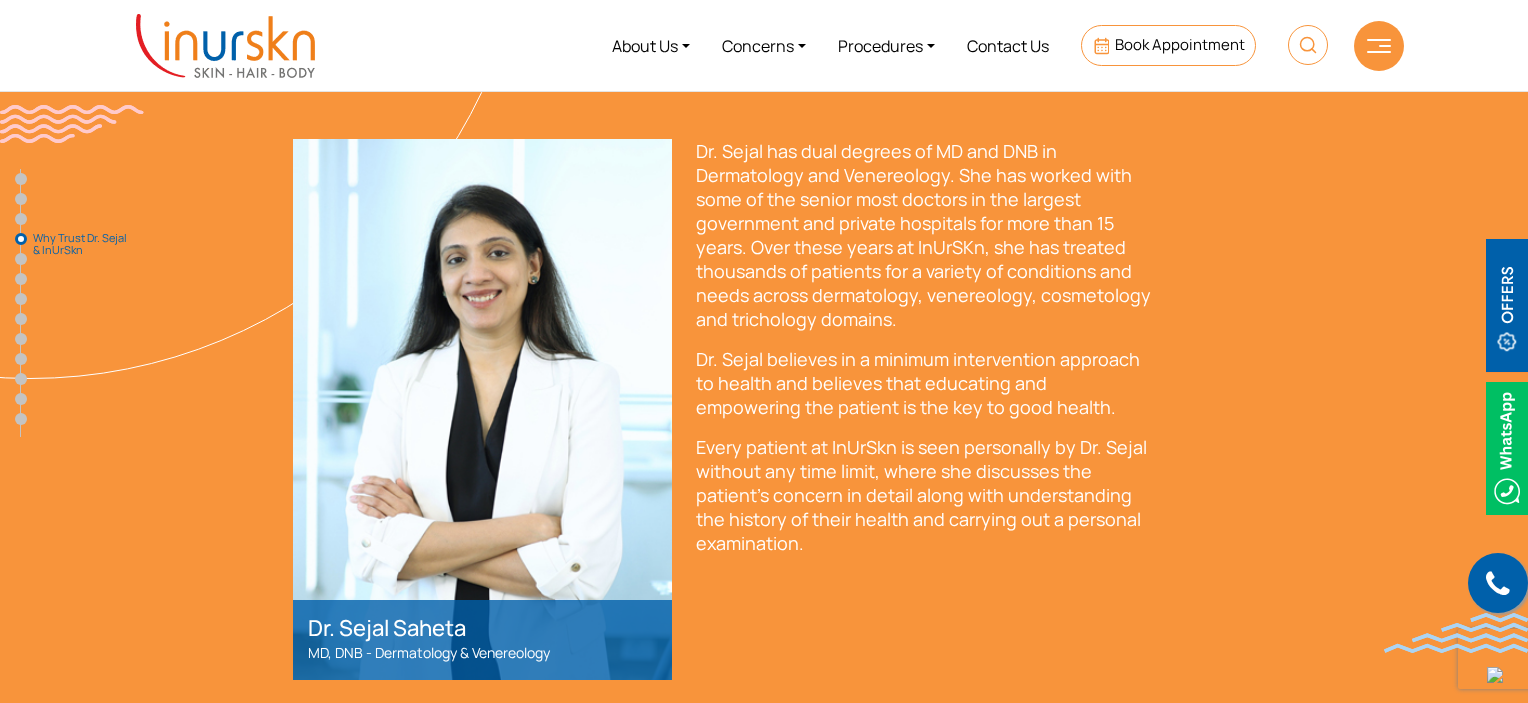 click on "Dr. Sejal has dual degrees of MD and DNB in Dermatology and Venereology. She has worked with some of the senior most doctors in the largest government and private hospitals for more than 15 years. Over these years at InUrSKn, she has treated thousands of patients for a variety of conditions and needs across dermatology, venereology, cosmetology and trichology domains.
Dr. Sejal believes in a minimum intervention approach to health and believes that educating and empowering the patient is the key to good health.
Every patient at InUrSkn is seen personally by Dr. Sejal without any time limit, where she discusses the patient’s concern in detail along with understanding the history of their health and carrying out a personal examination." at bounding box center (925, 409) 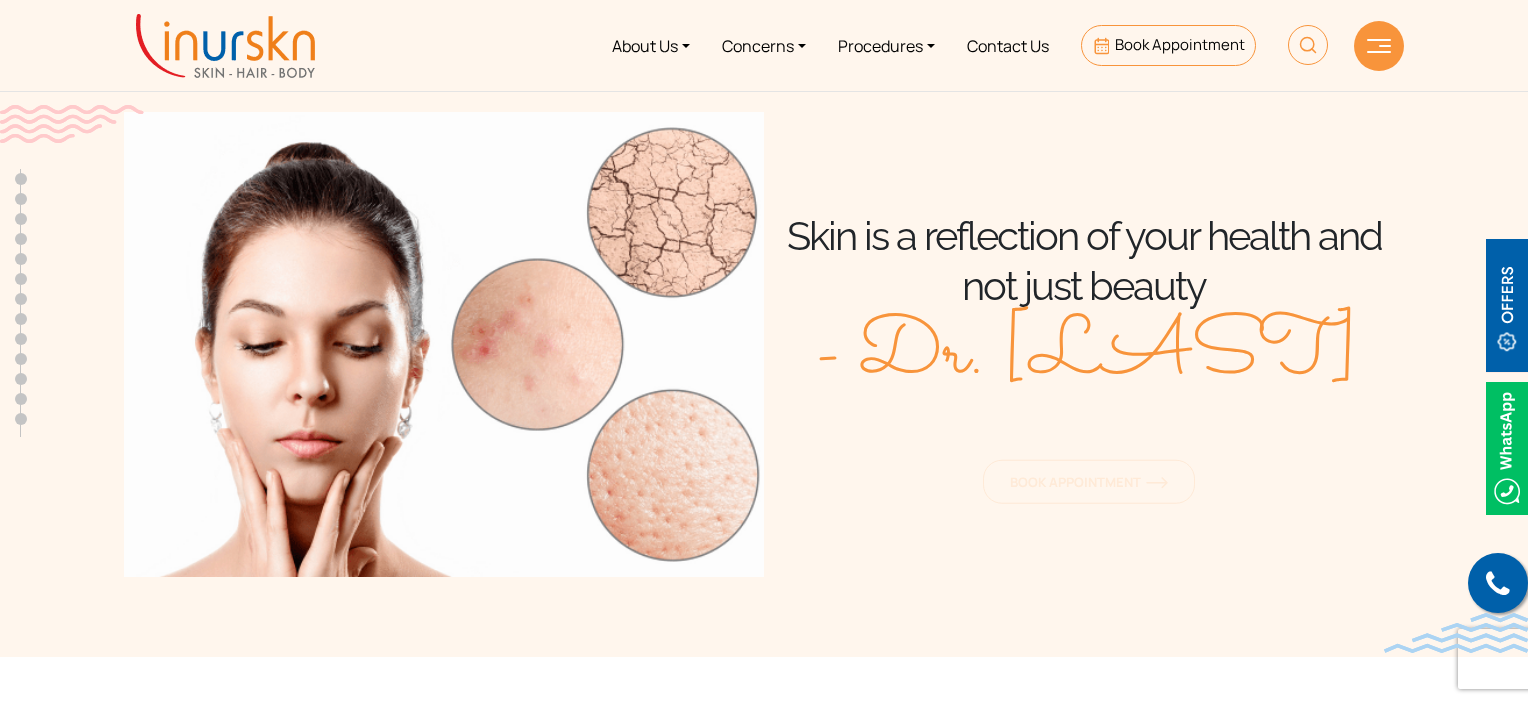 scroll, scrollTop: 0, scrollLeft: 0, axis: both 